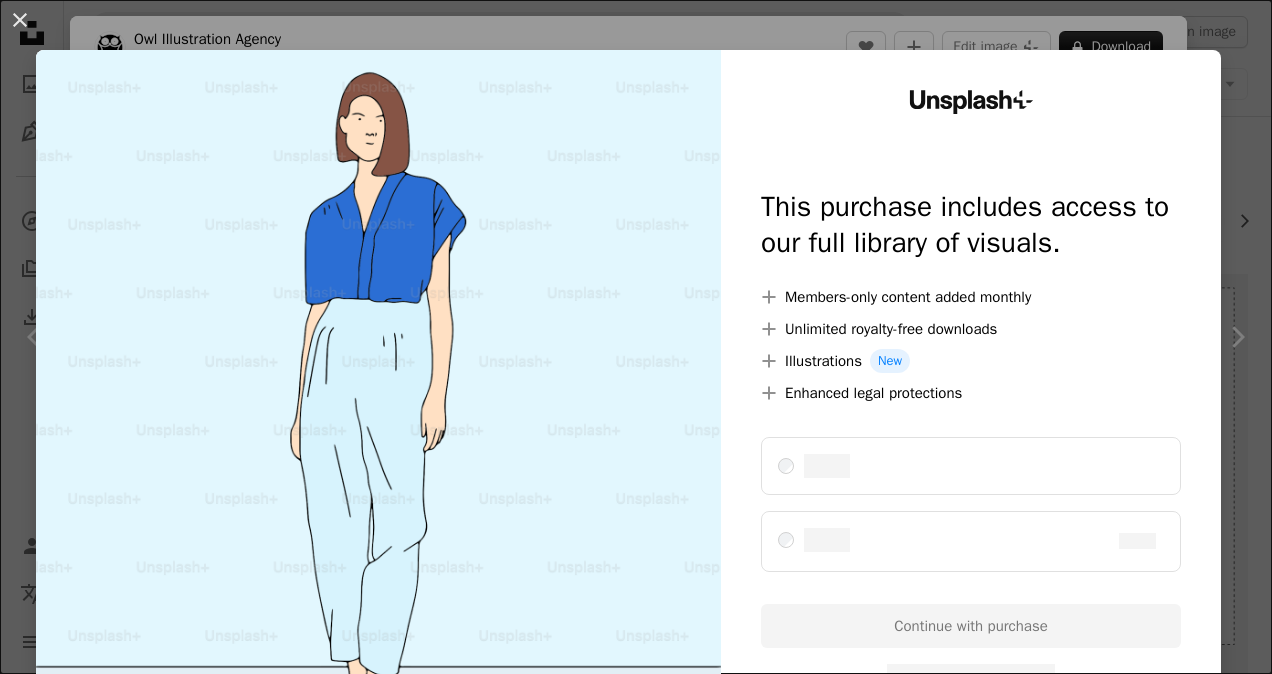 scroll, scrollTop: 2252, scrollLeft: 0, axis: vertical 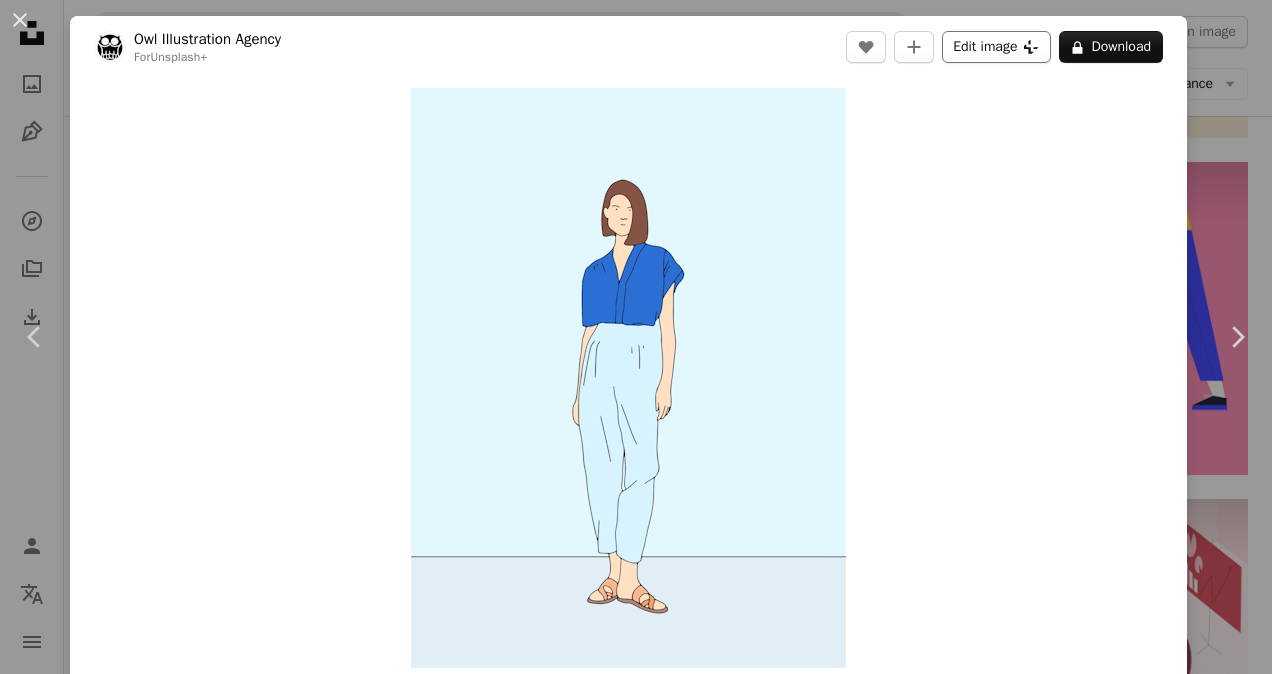 click on "Edit image   Plus sign for Unsplash+" at bounding box center (996, 47) 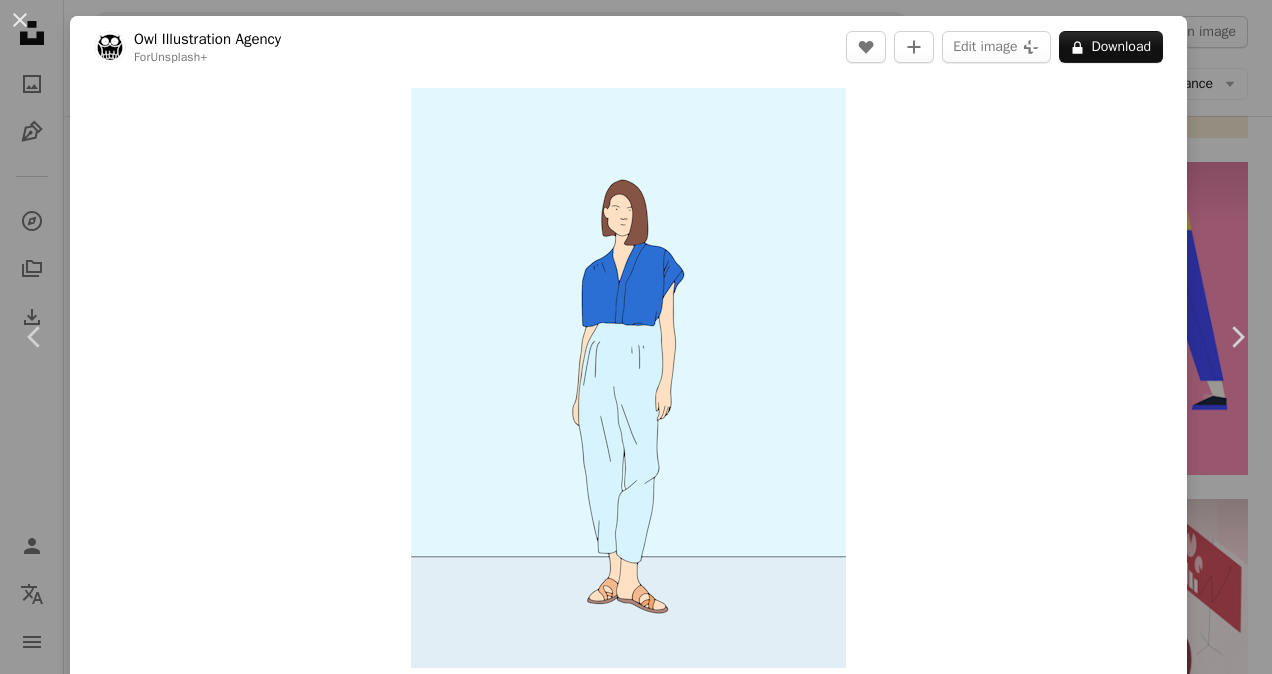 scroll, scrollTop: 140, scrollLeft: 0, axis: vertical 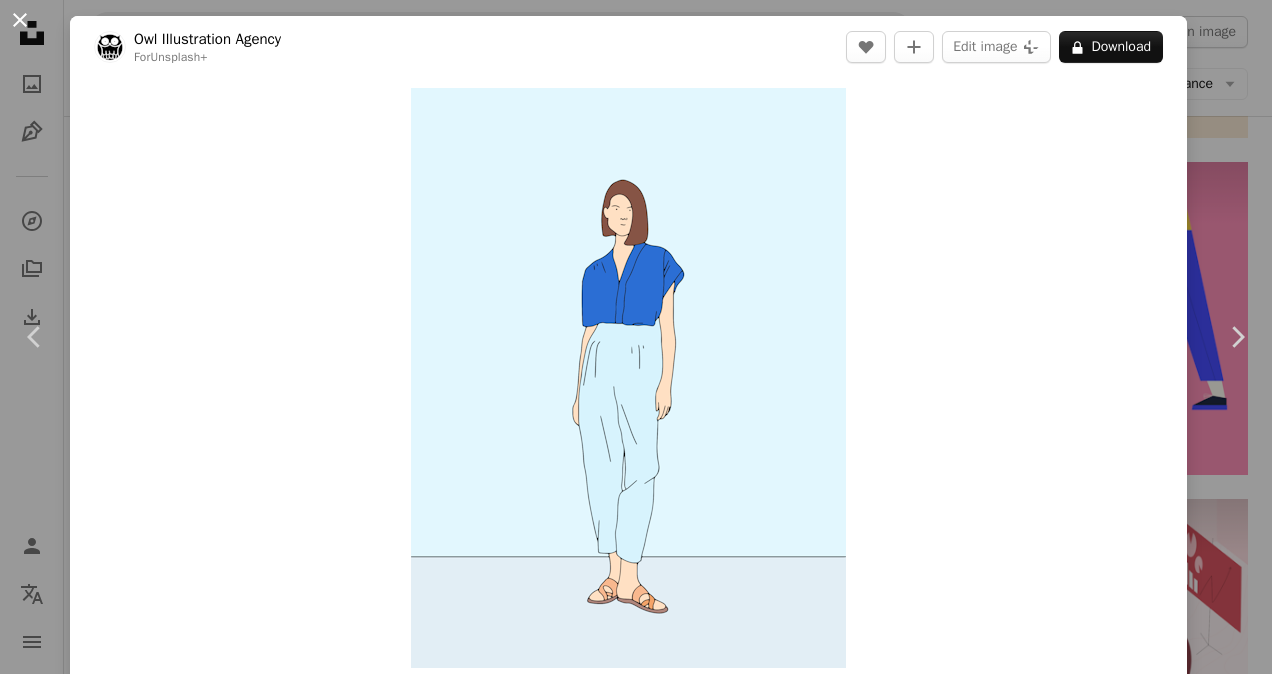 click on "An X shape" at bounding box center [20, 20] 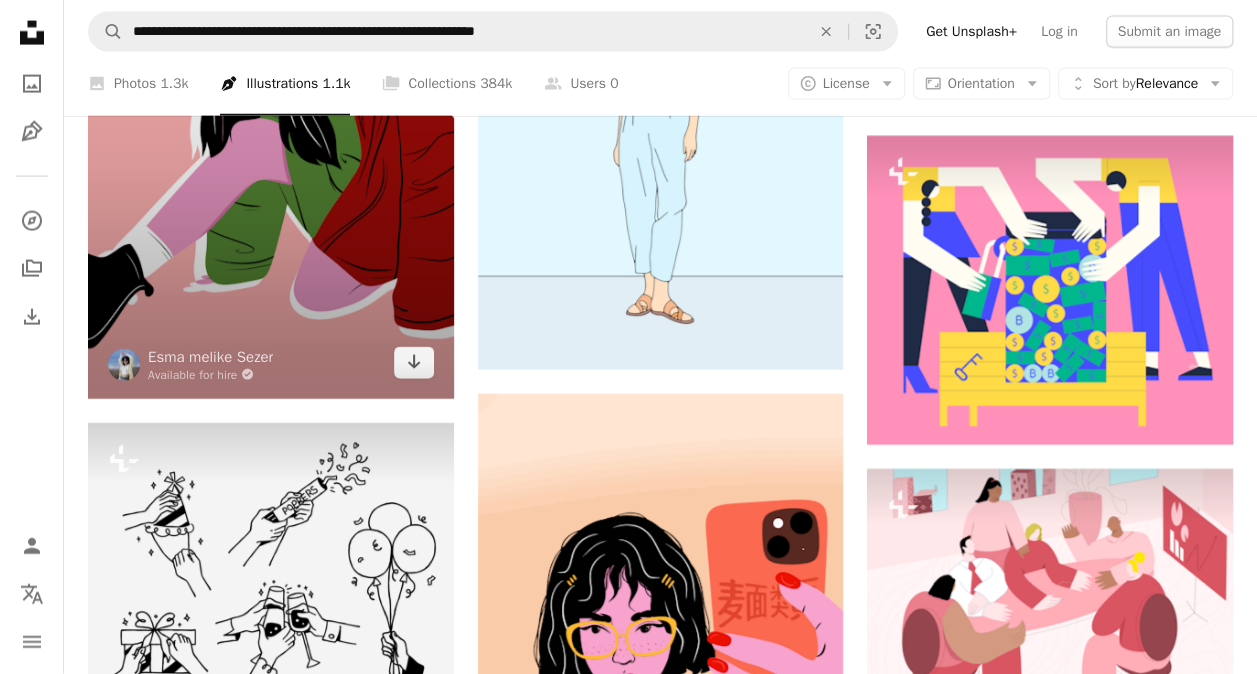click at bounding box center (271, 111) 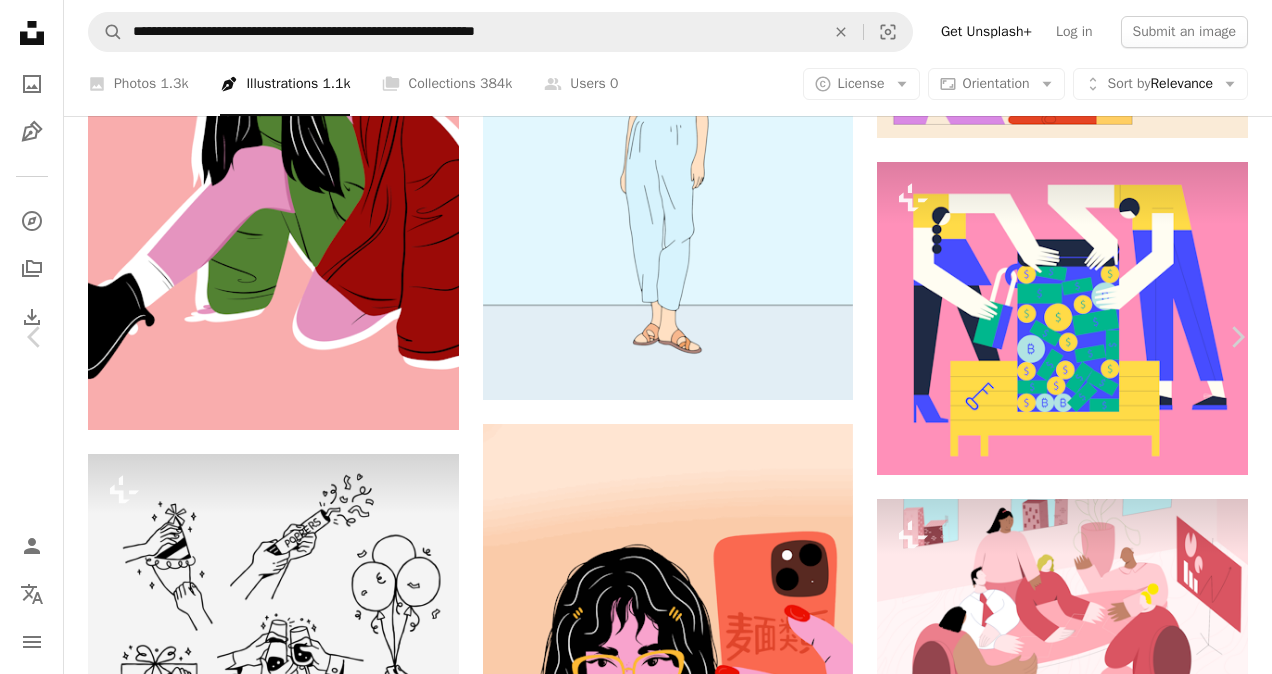 click on "Download free Chevron down" at bounding box center [1097, 4915] 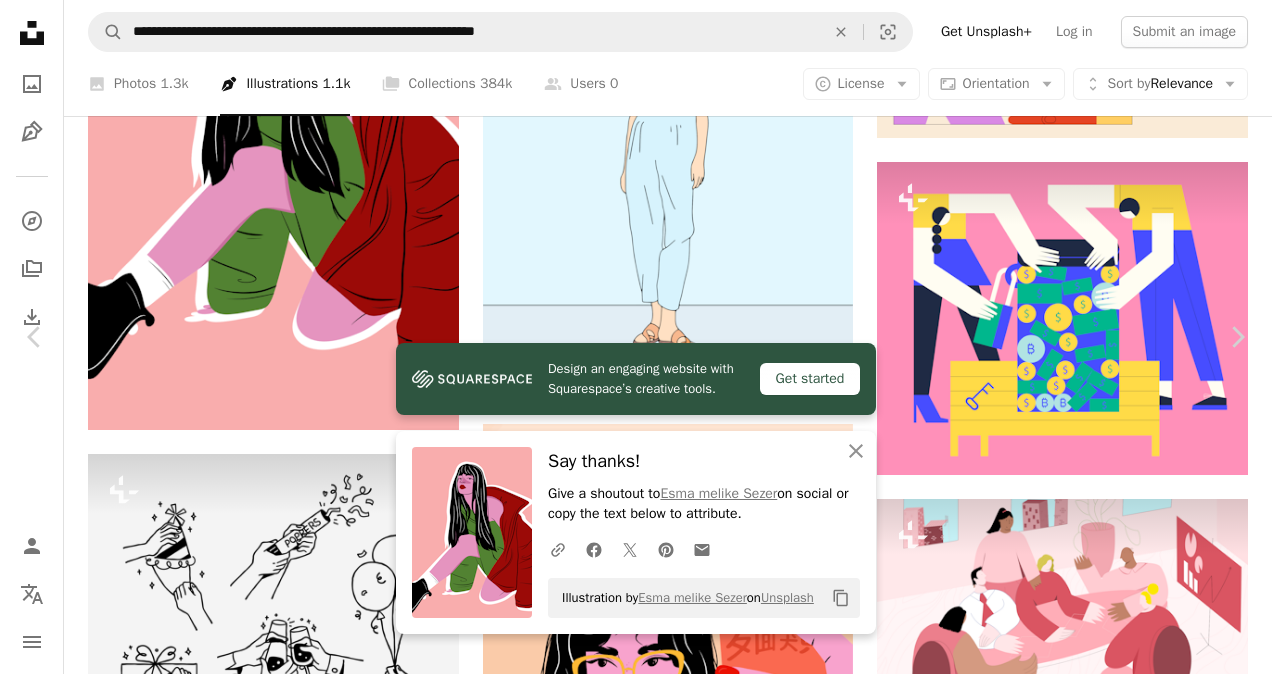 click on "An X shape Chevron left Chevron right Design an engaging website with Squarespace’s creative tools. Get started An X shape Close Say thanks! Give a shoutout to [NAME] on social or copy the text below to attribute. A URL sharing icon (chains) Facebook icon X (formerly Twitter) icon Pinterest icon An envelope Illustration by [NAME] on Unsplash
Copy content [NAME] Available for hire A checkmark inside of a circle A heart A plus sign Edit image   Plus sign for Unsplash+ A heart A plus sign Owl Illustration Agency For Unsplash+ A lock   Download Plus sign for Unsplash+ A heart A plus sign Andania Humaira For Unsplash+" at bounding box center (636, 5205) 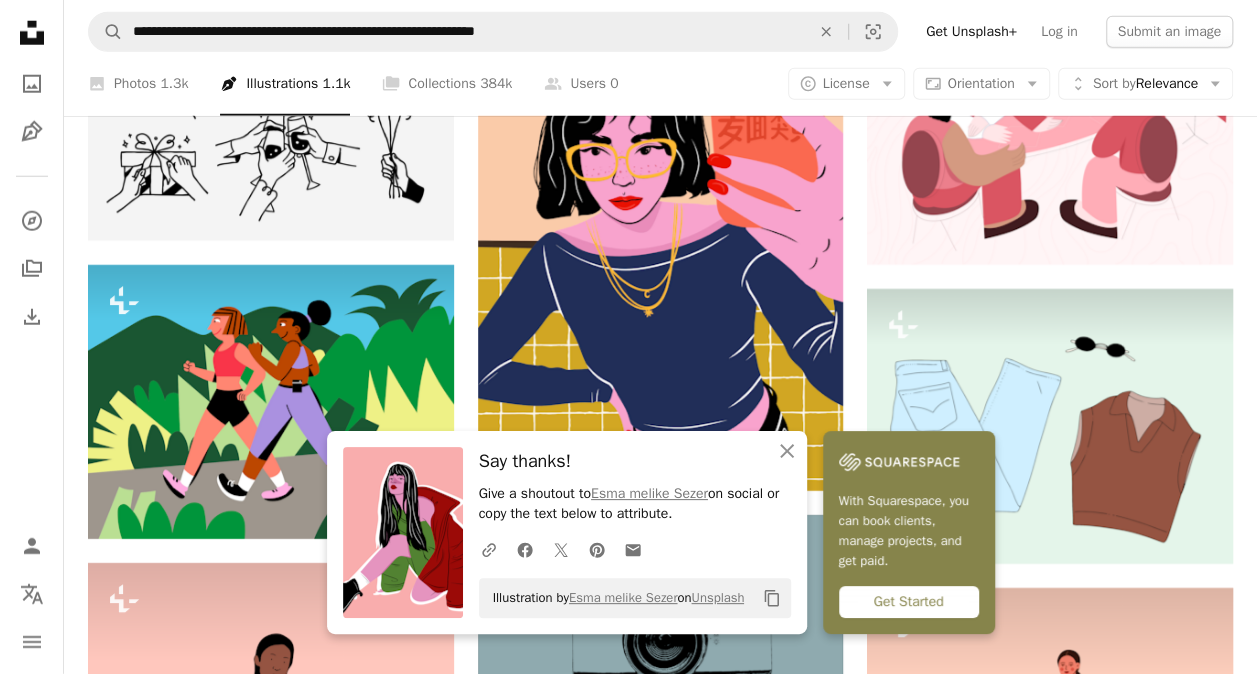 scroll, scrollTop: 2804, scrollLeft: 0, axis: vertical 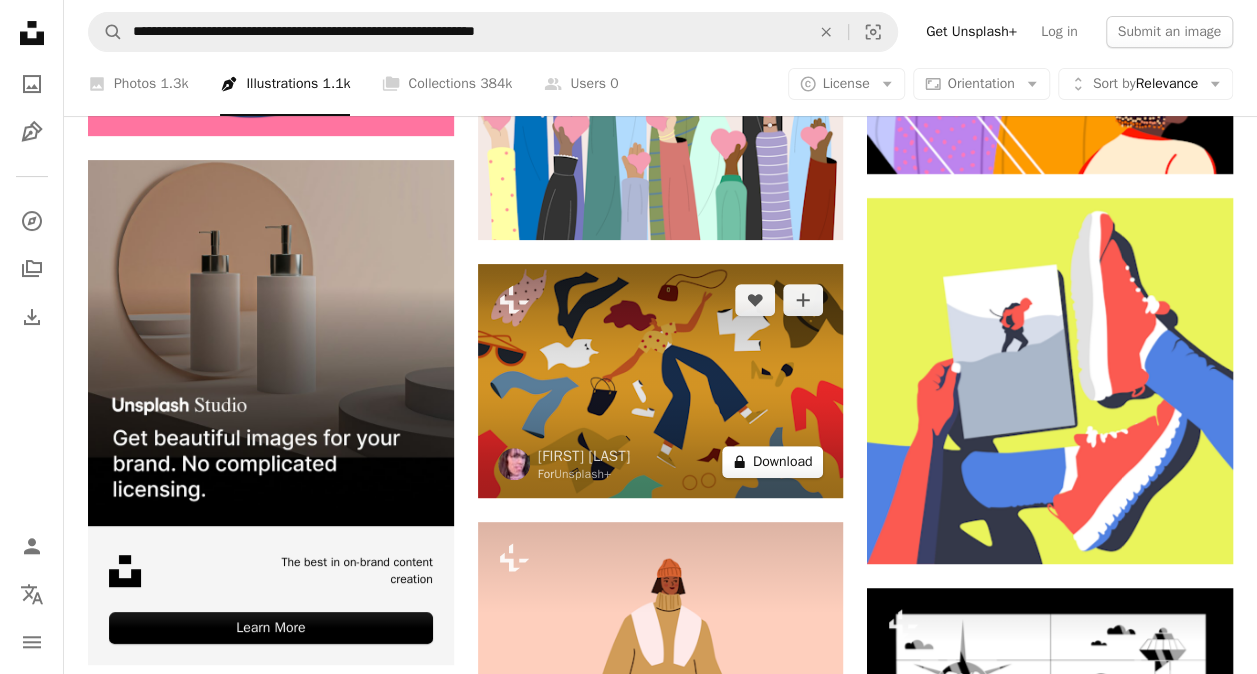 click on "A lock   Download" at bounding box center (773, 462) 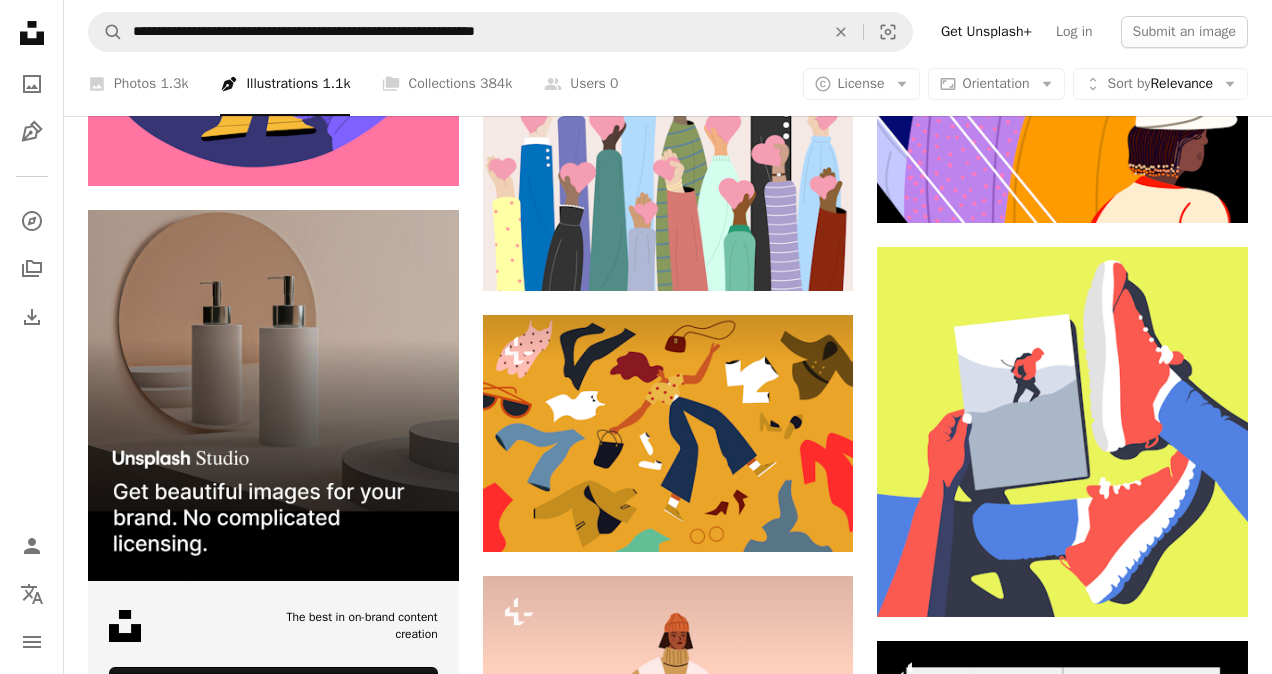 click on "An X shape" at bounding box center (20, 20) 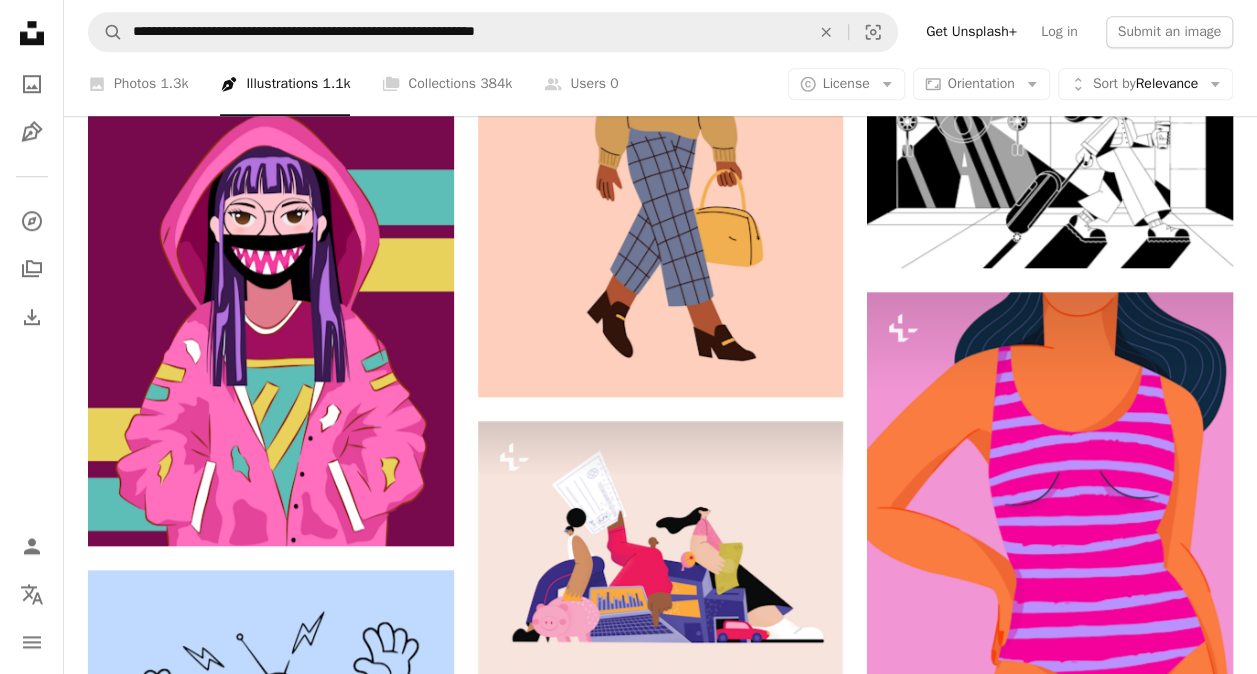 scroll, scrollTop: 4594, scrollLeft: 0, axis: vertical 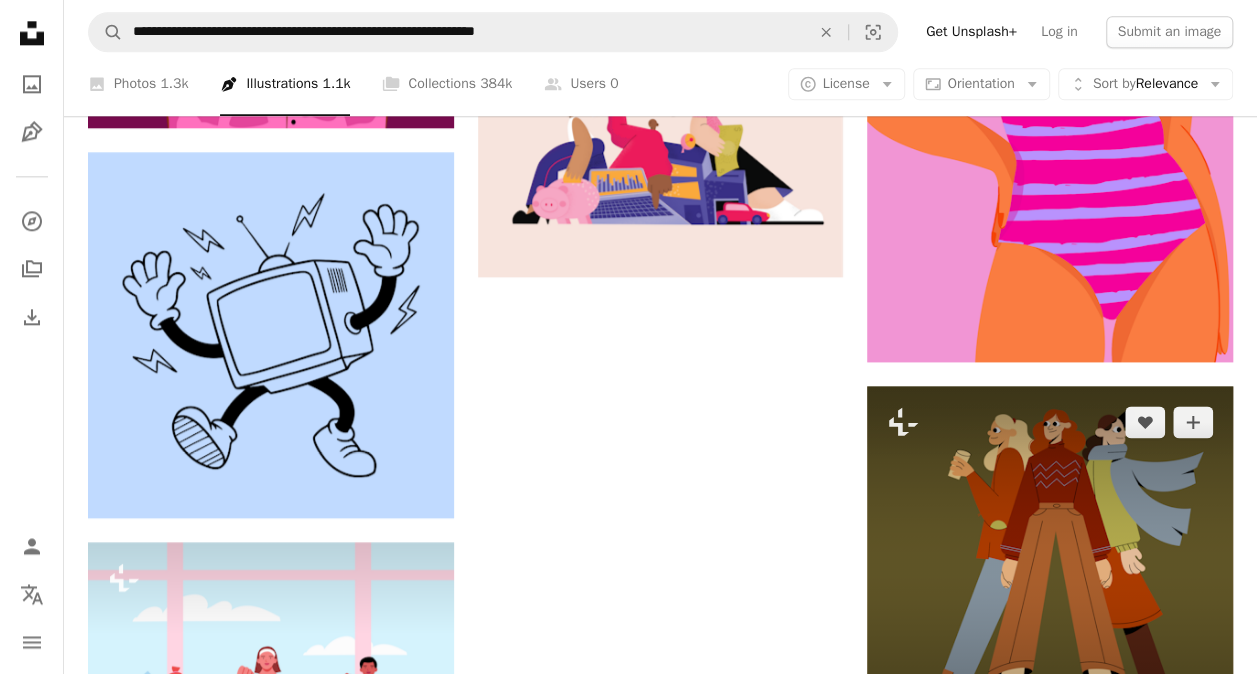 click at bounding box center [1050, 569] 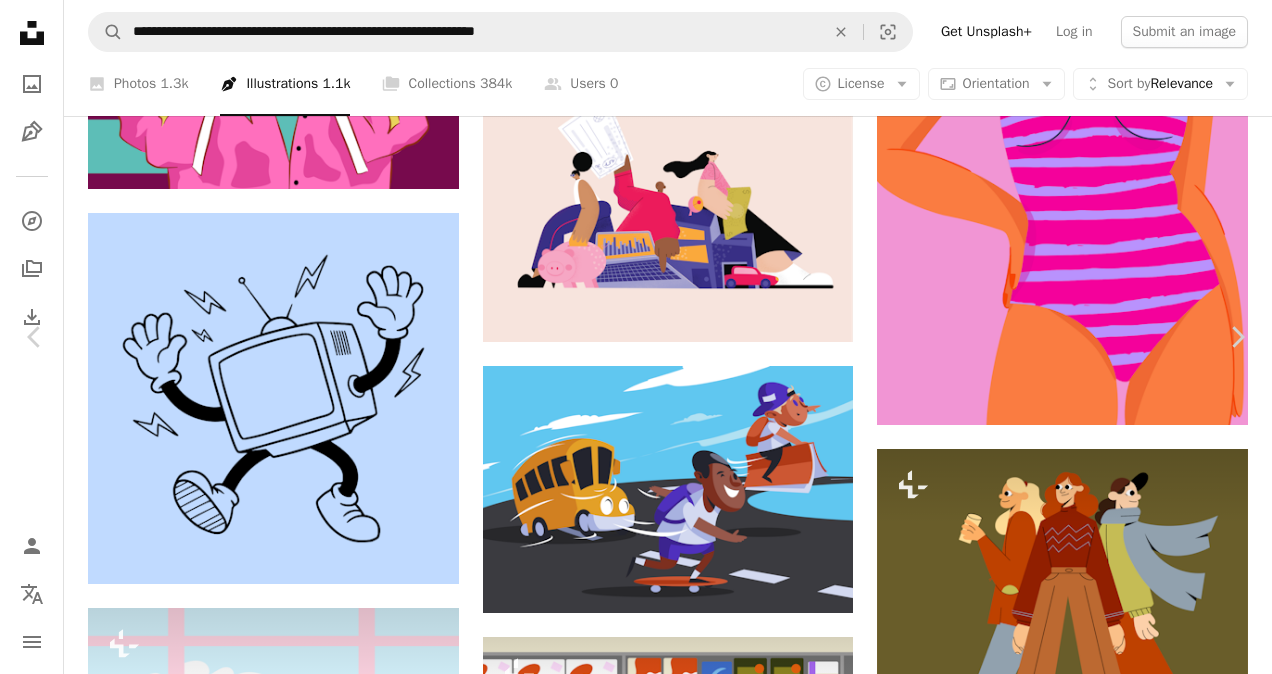 click on "A lock   Download" at bounding box center [1111, 4382] 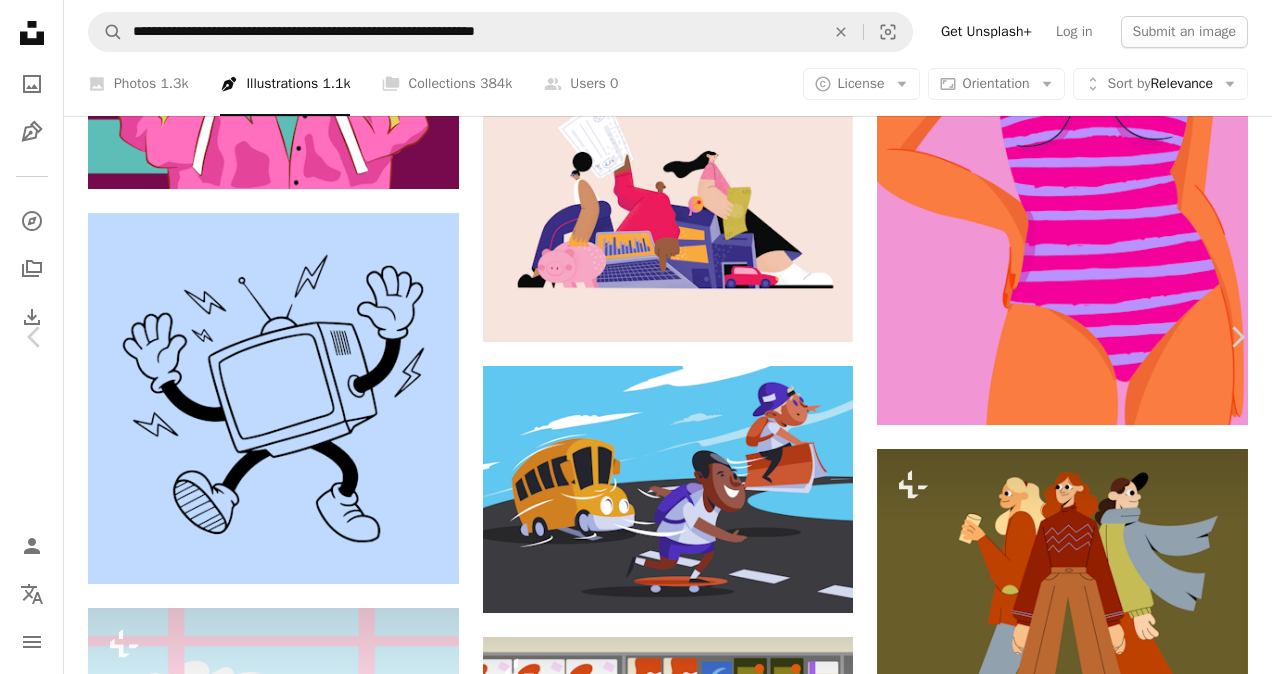 click on "An X shape Unsplash+ This purchase includes access to our full library of visuals. A plus sign Members-only content added monthly A plus sign Unlimited royalty-free downloads A plus sign Illustrations  New A plus sign Enhanced legal protections $10  with a 1-month plan Unlimited royalty-free use, cancel anytime. $48   with a yearly plan Save  $72  when billed annually. Best value Continue with purchase Taxes where applicable. Renews automatically. Cancel anytime." at bounding box center [636, 4672] 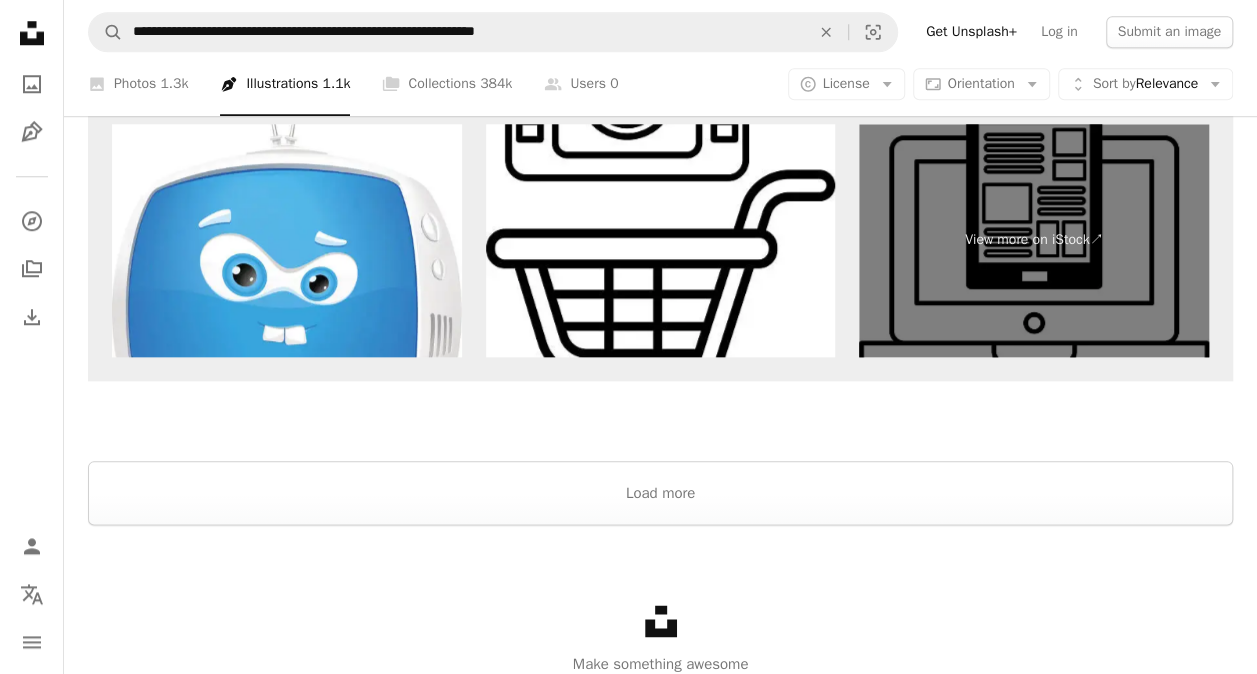 scroll, scrollTop: 8508, scrollLeft: 0, axis: vertical 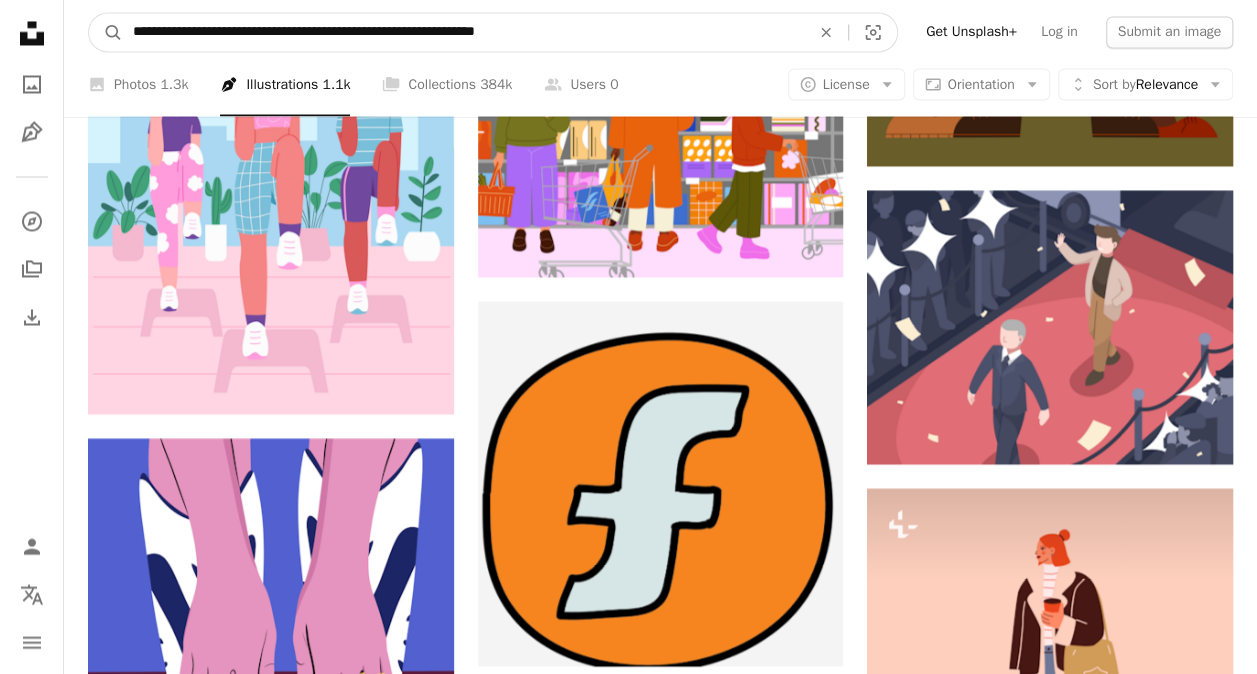 click on "**********" at bounding box center (463, 32) 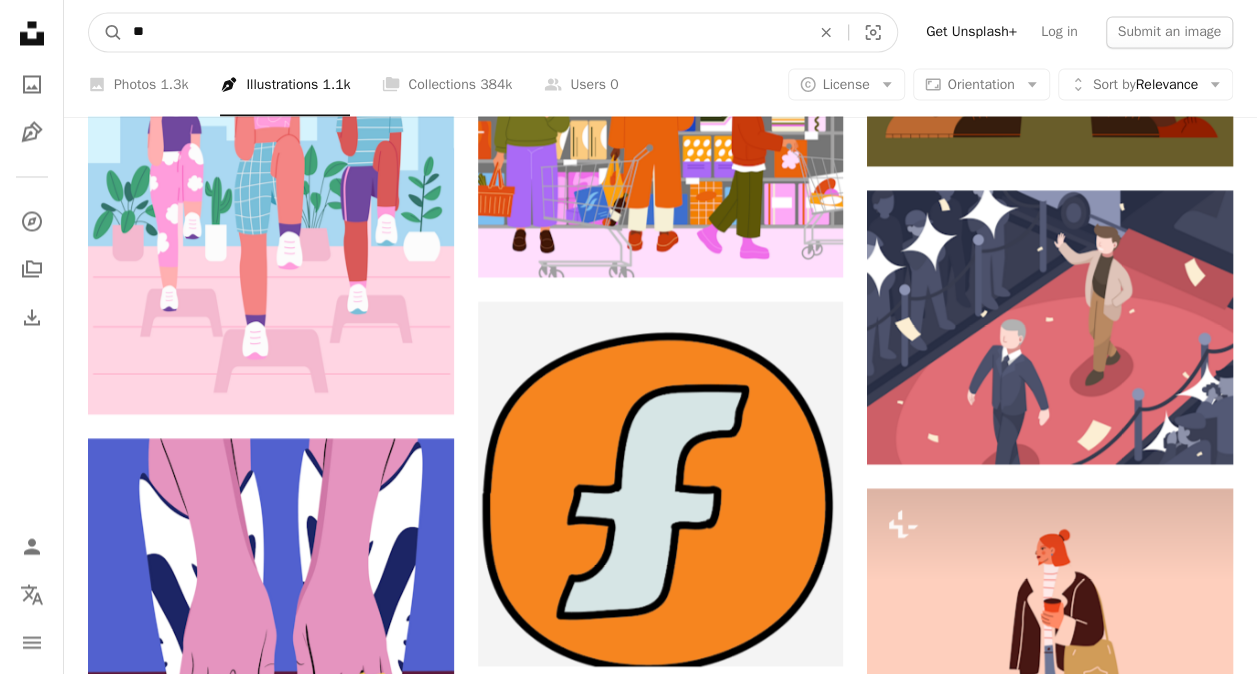 type on "*" 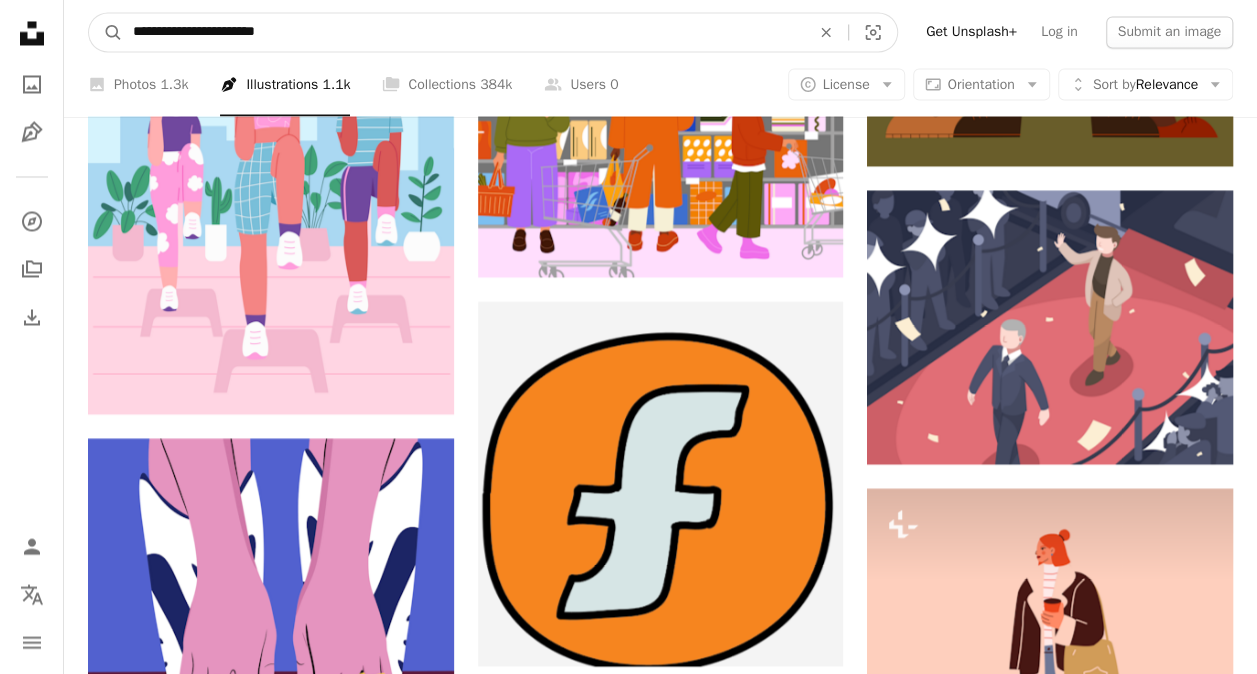 type on "**********" 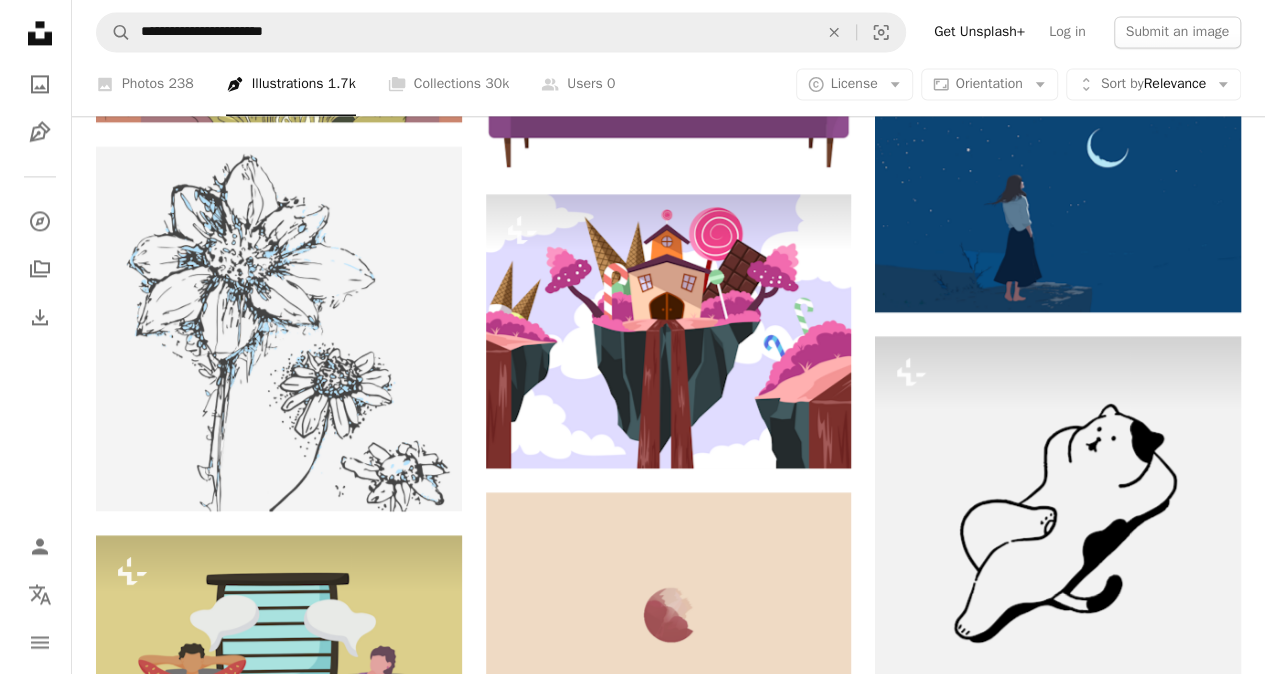 scroll, scrollTop: 1520, scrollLeft: 0, axis: vertical 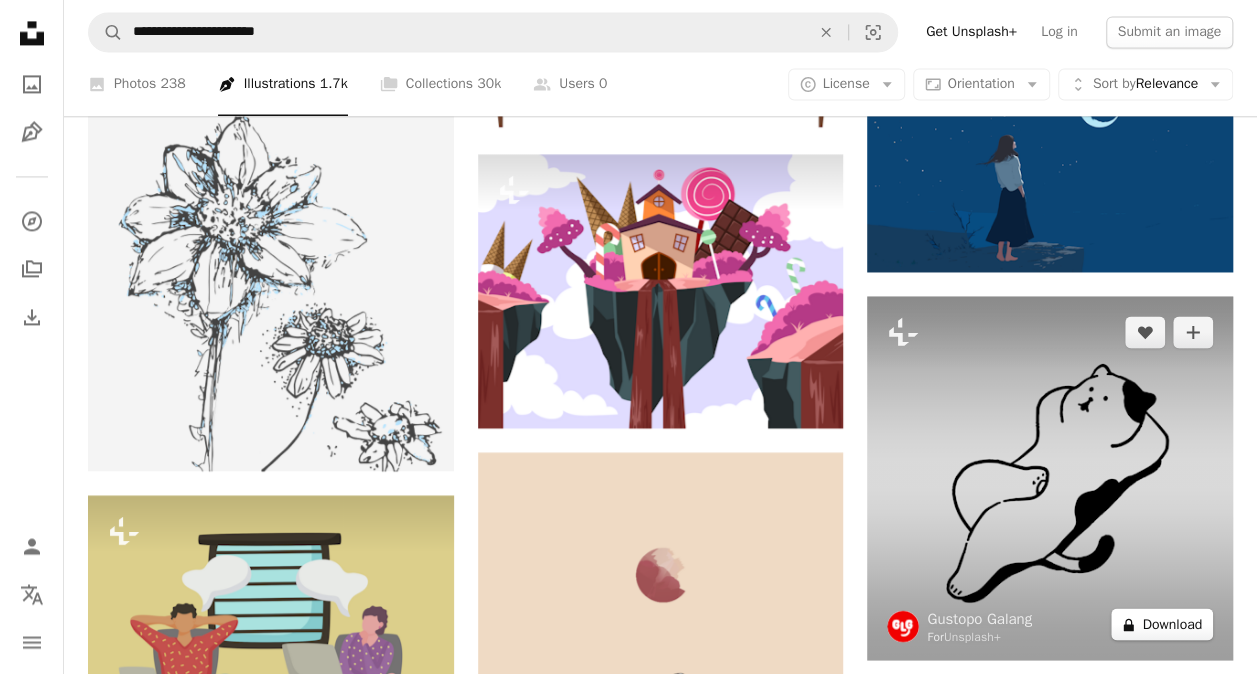drag, startPoint x: 1047, startPoint y: 464, endPoint x: 1180, endPoint y: 609, distance: 196.75873 